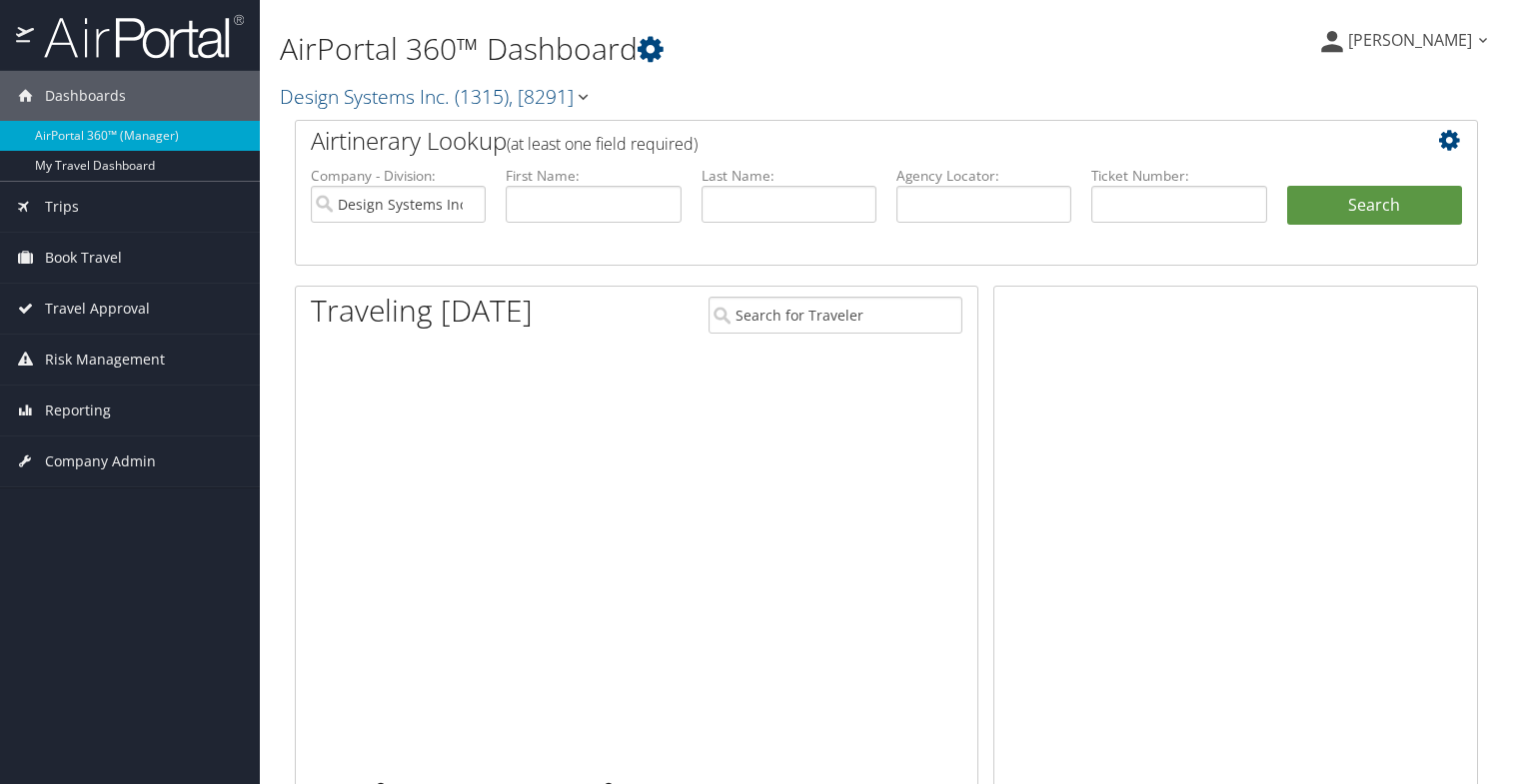 scroll, scrollTop: 0, scrollLeft: 0, axis: both 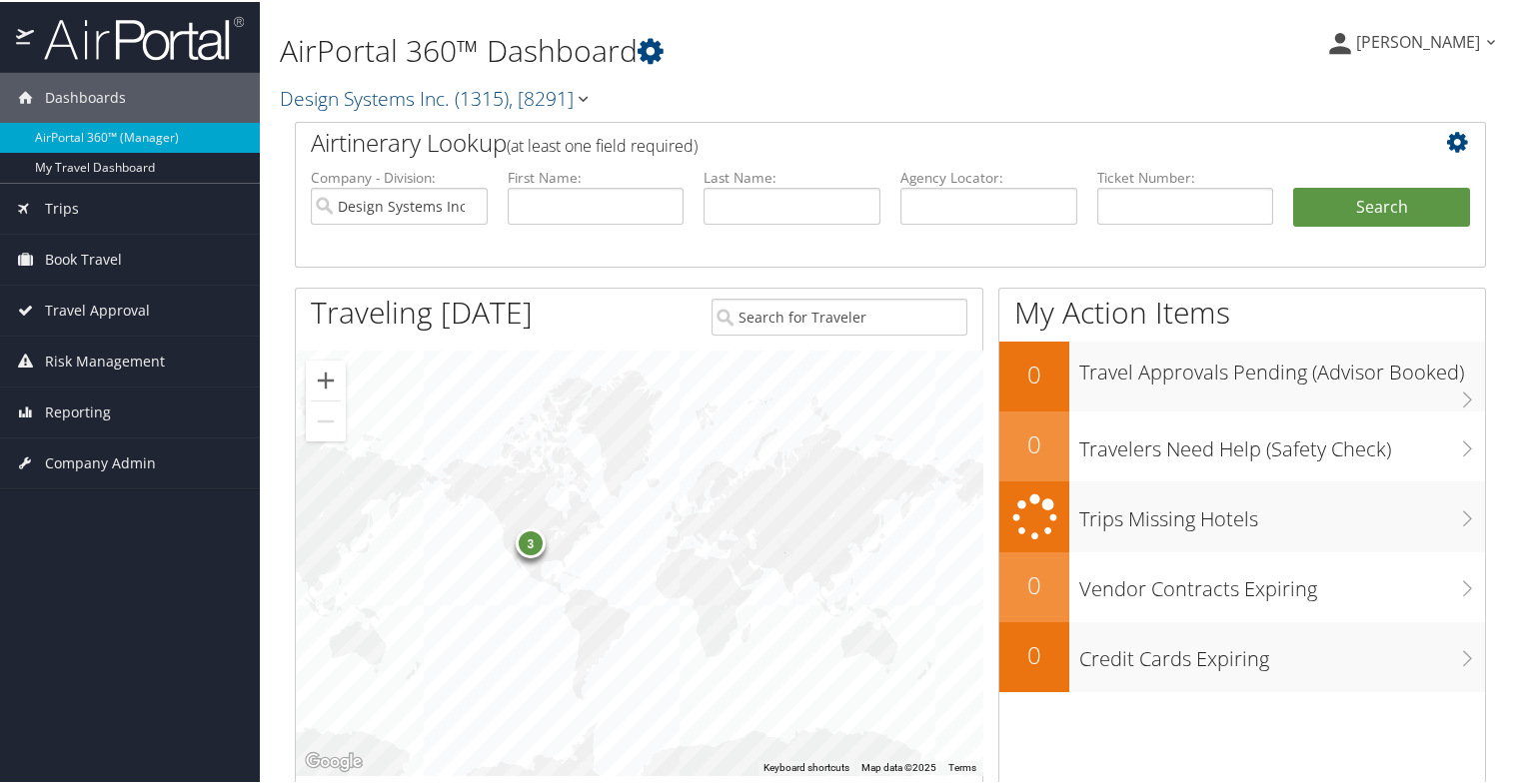 click on "[PERSON_NAME]" at bounding box center (1412, 40) 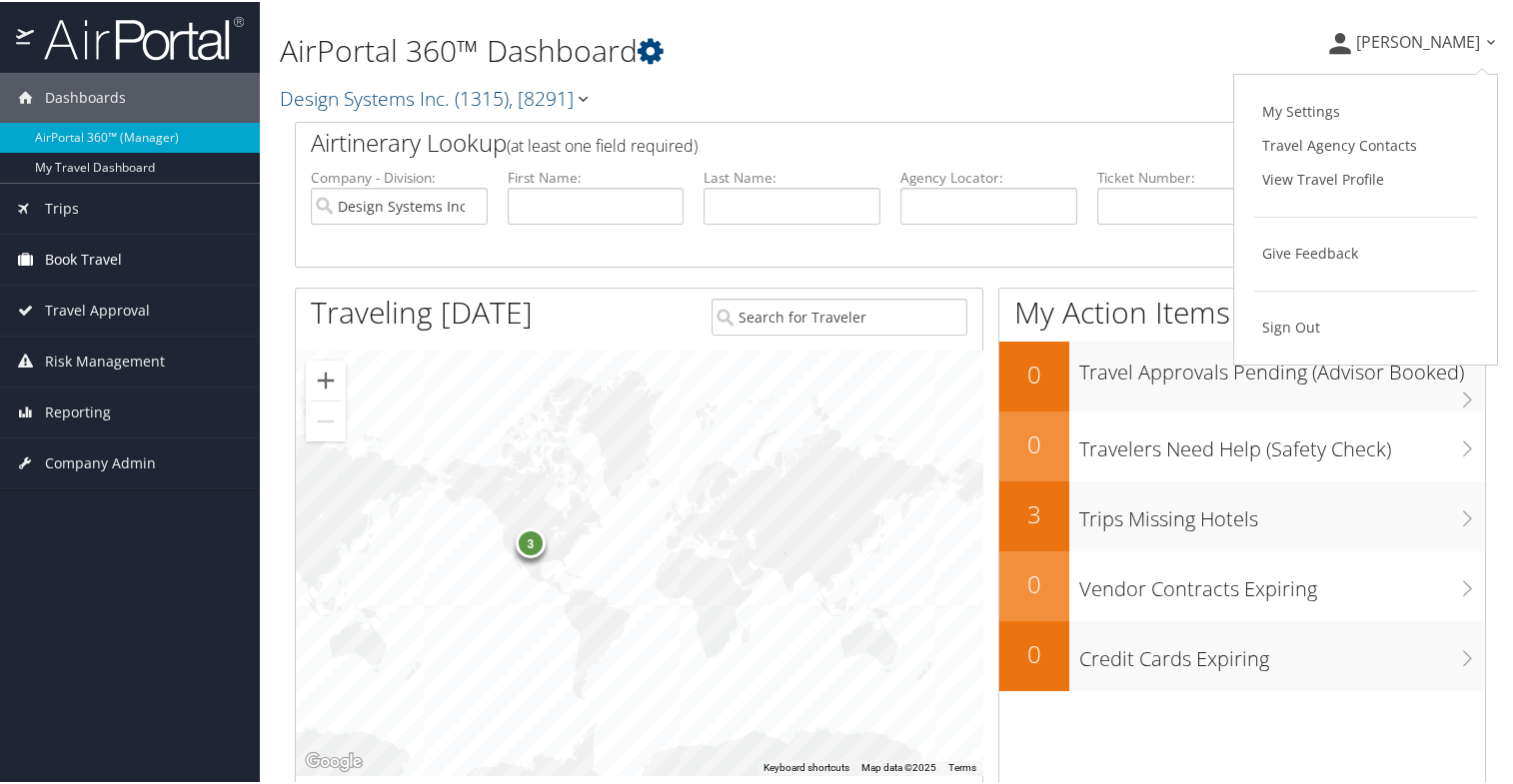 click on "Book Travel" at bounding box center [83, 258] 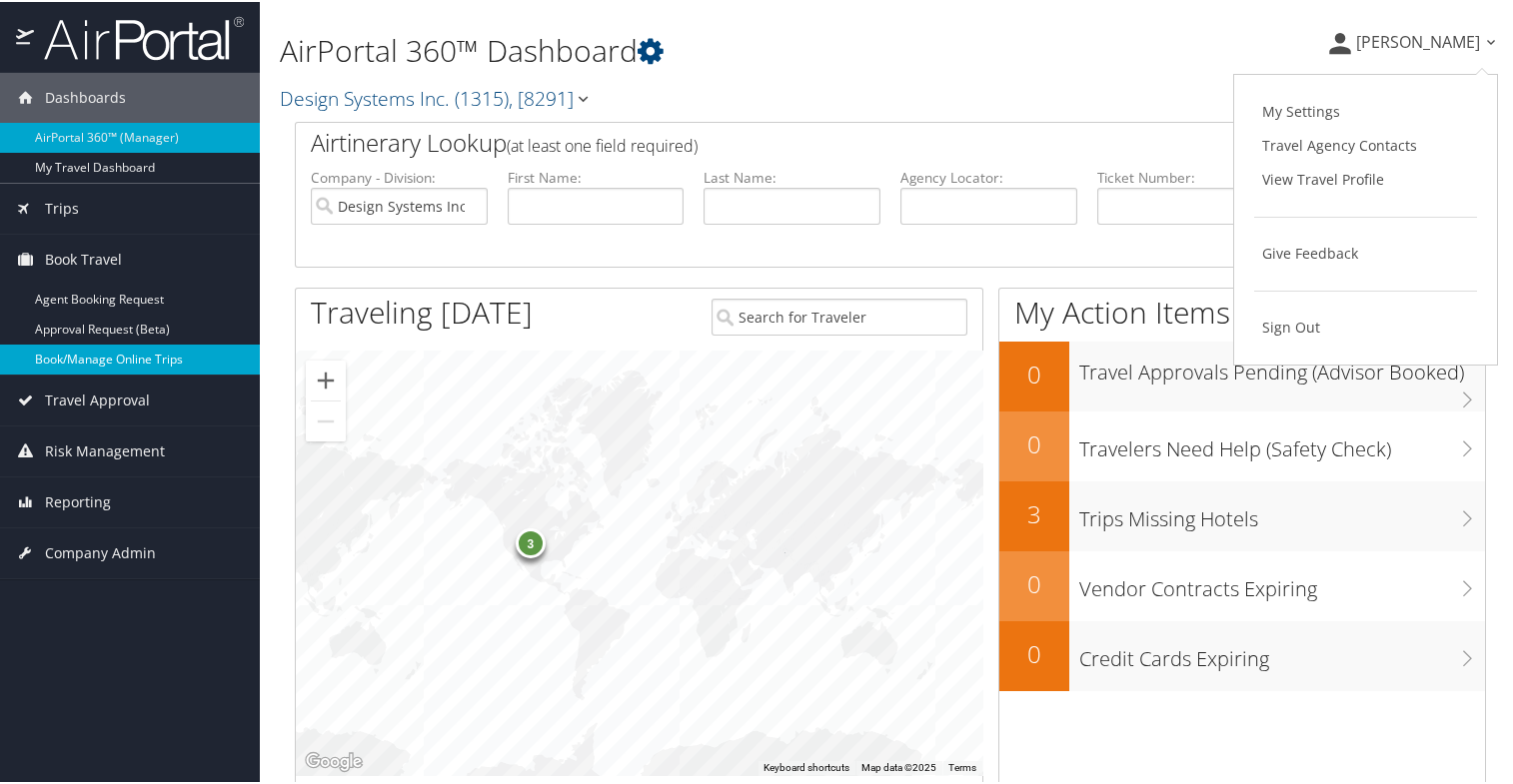click on "Book/Manage Online Trips" at bounding box center [130, 358] 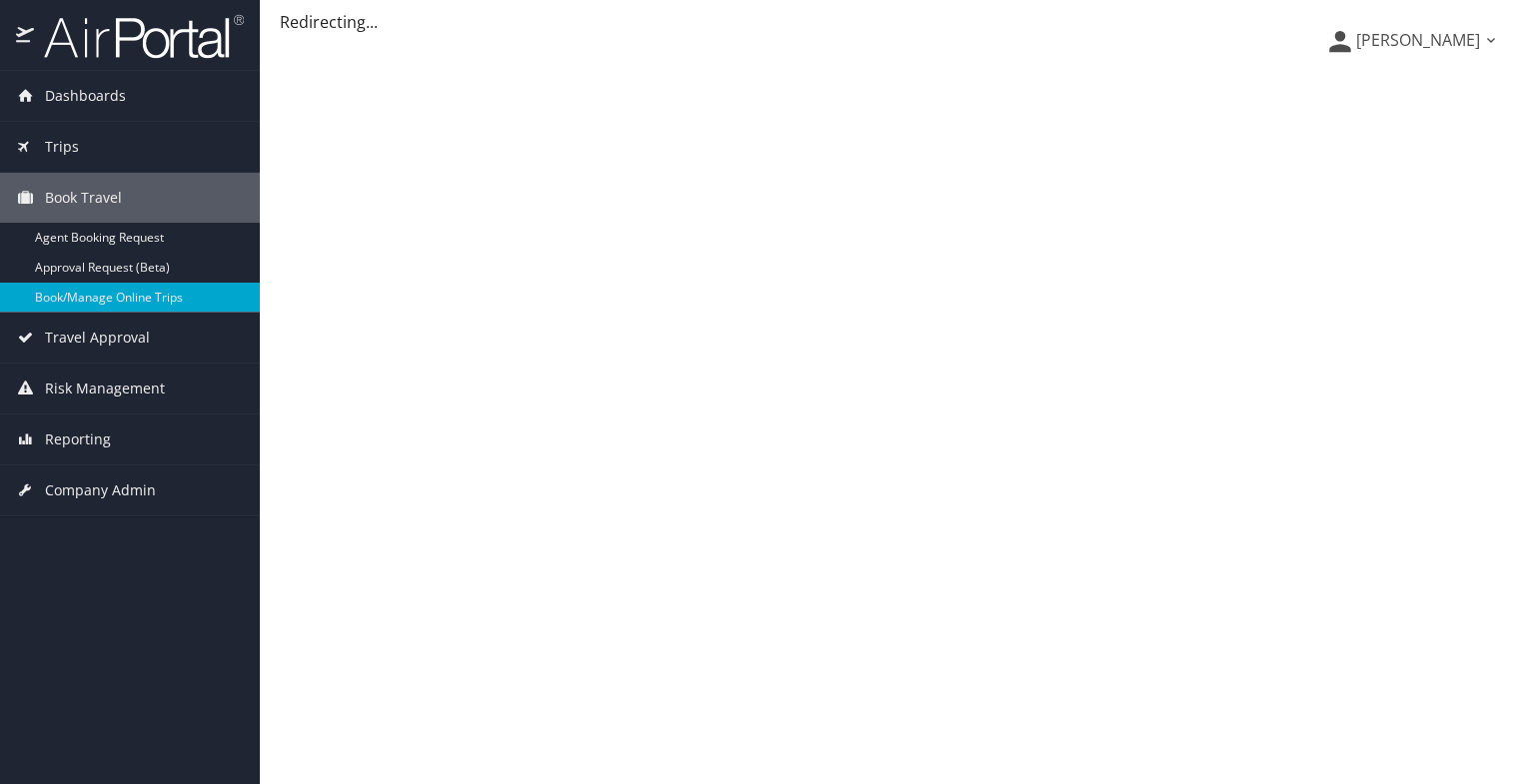 scroll, scrollTop: 0, scrollLeft: 0, axis: both 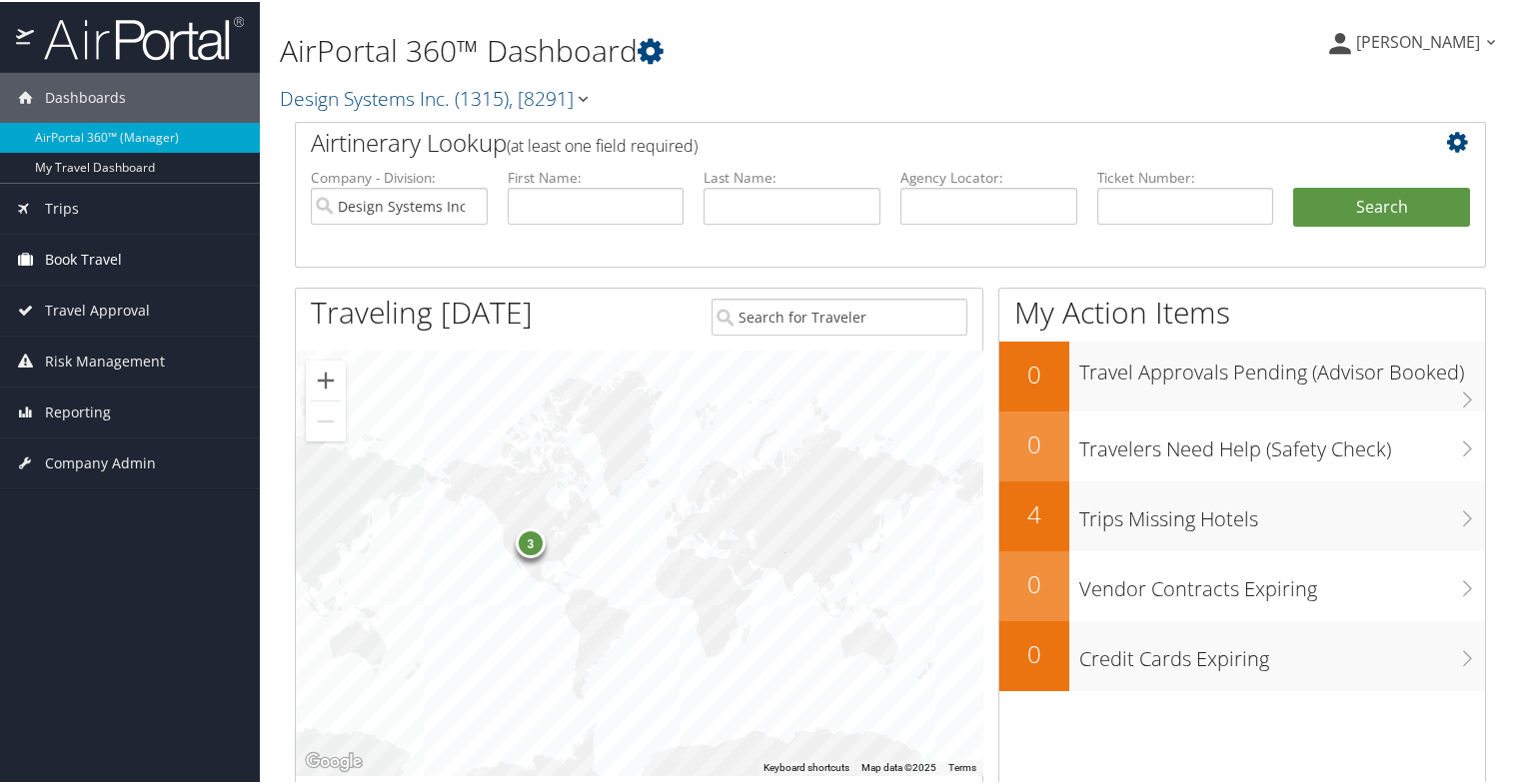 click on "Book Travel" at bounding box center [83, 258] 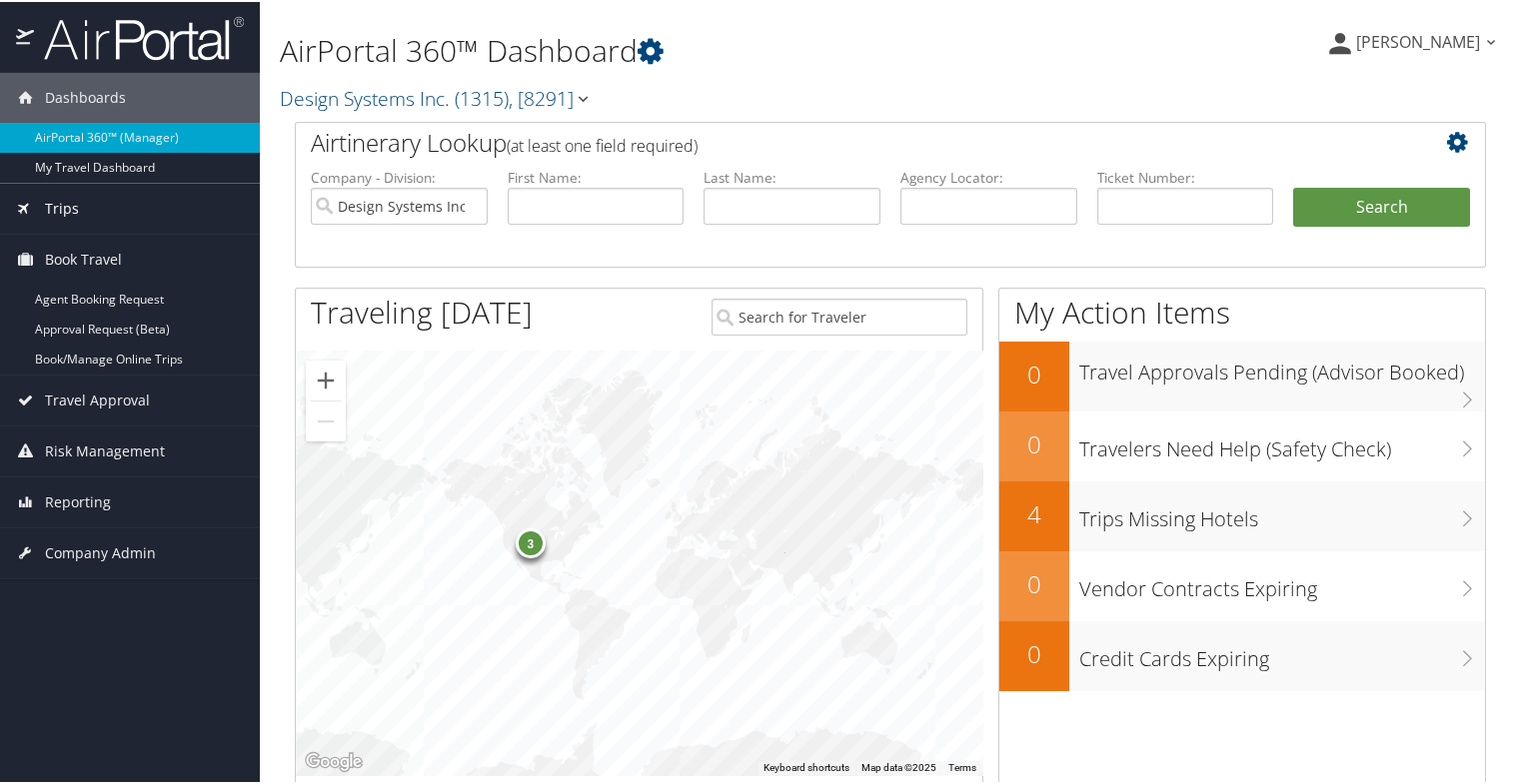 click on "Trips" at bounding box center [130, 207] 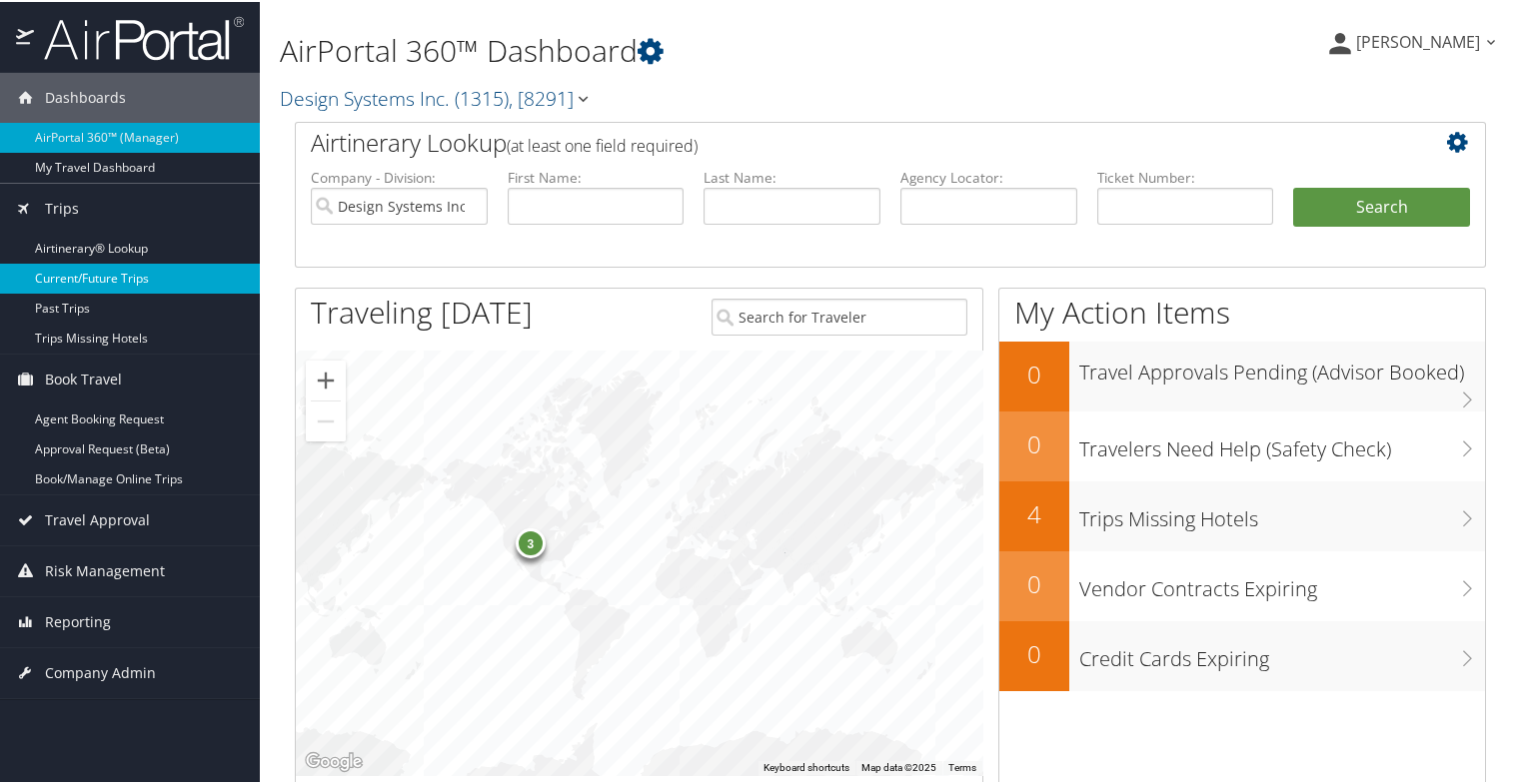 click on "Current/Future Trips" at bounding box center (130, 277) 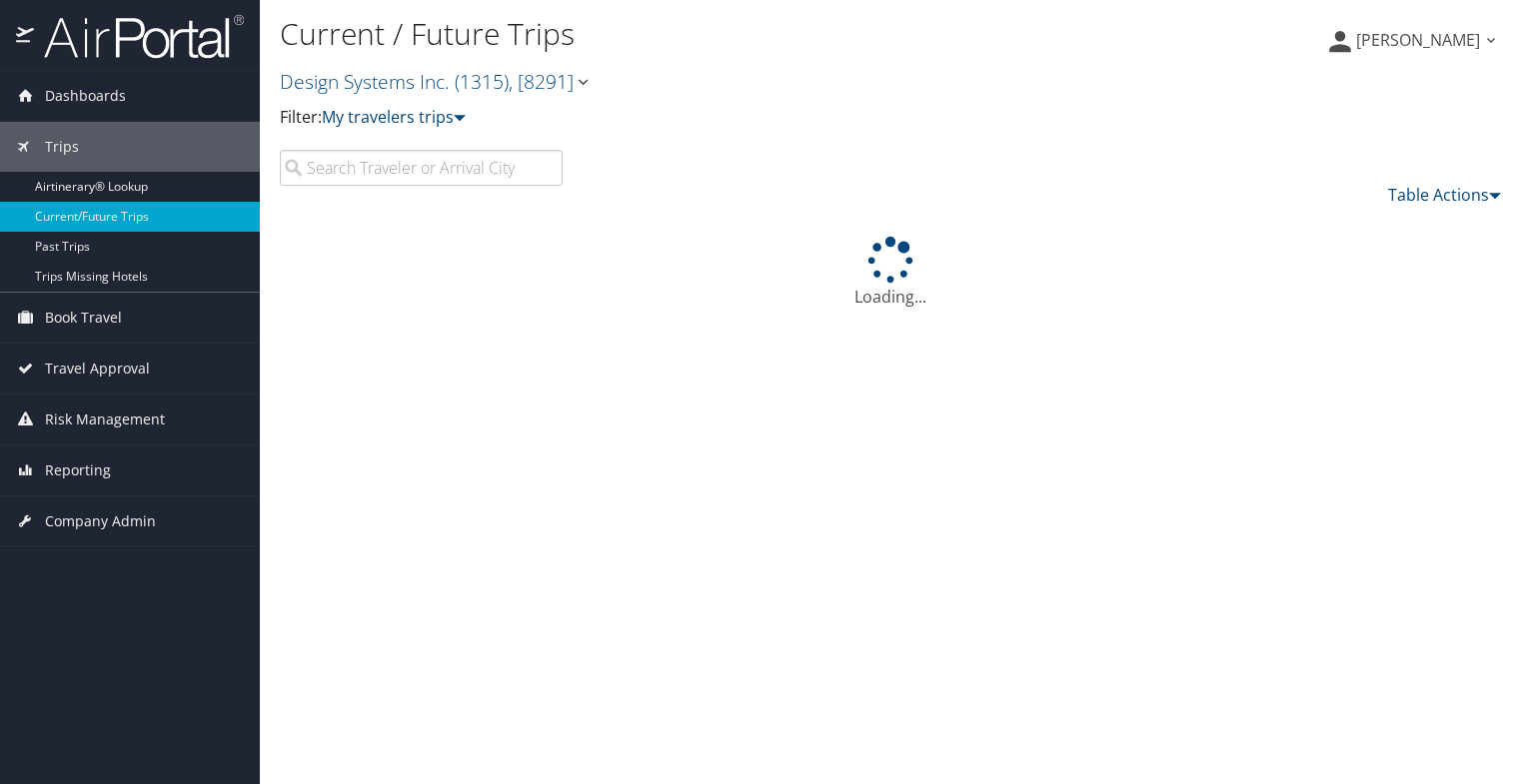 scroll, scrollTop: 0, scrollLeft: 0, axis: both 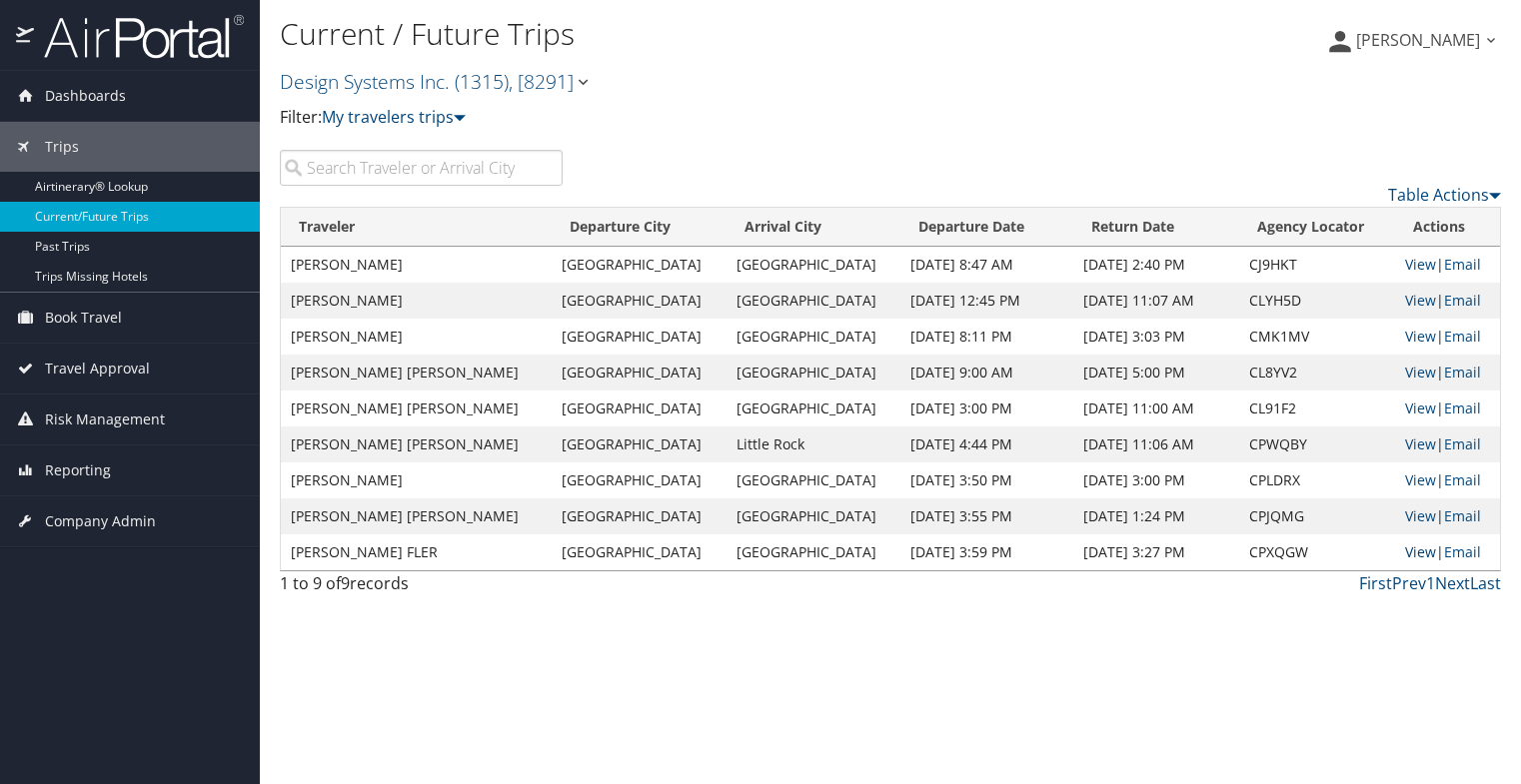 click on "View" at bounding box center [1420, 551] 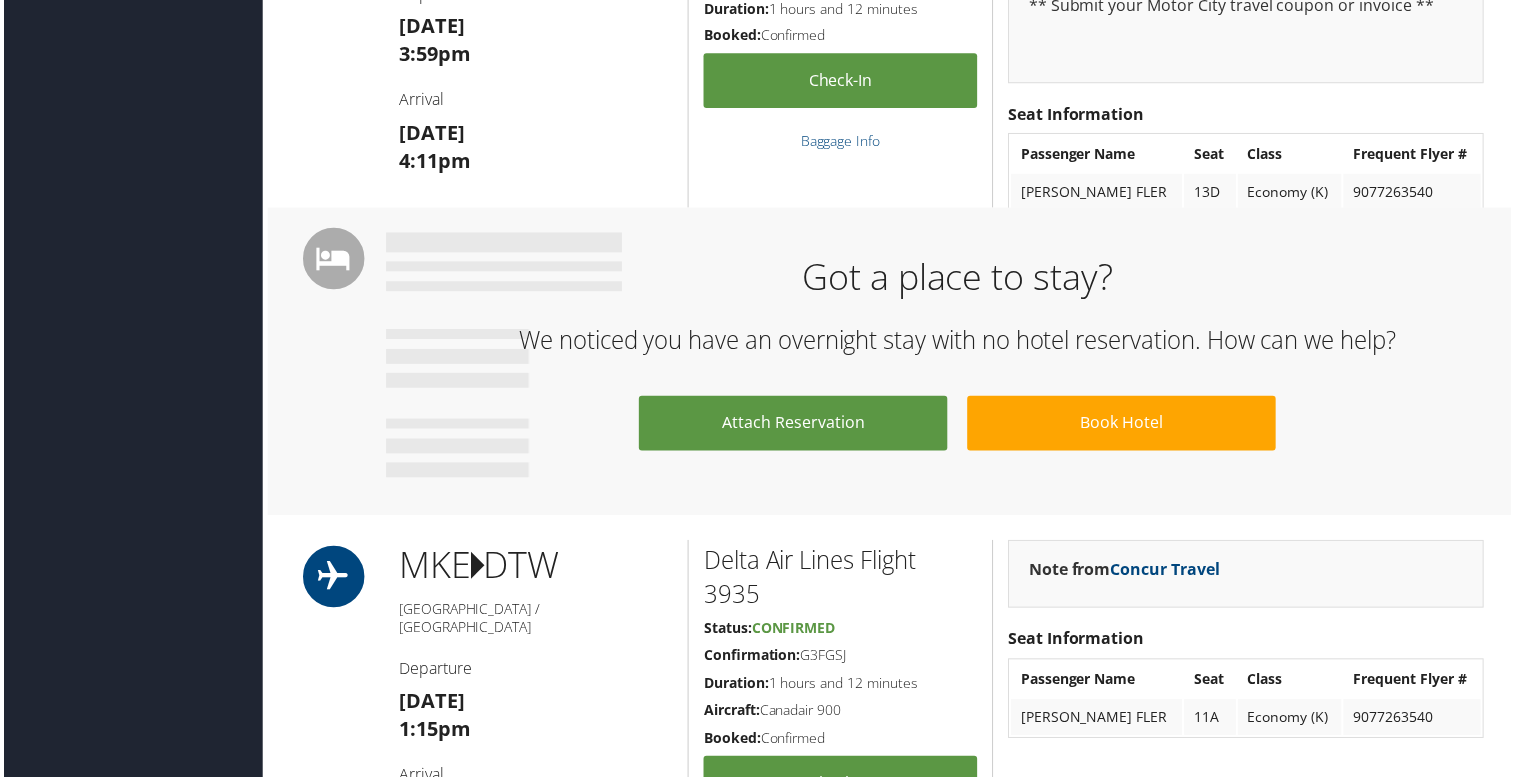 scroll, scrollTop: 831, scrollLeft: 0, axis: vertical 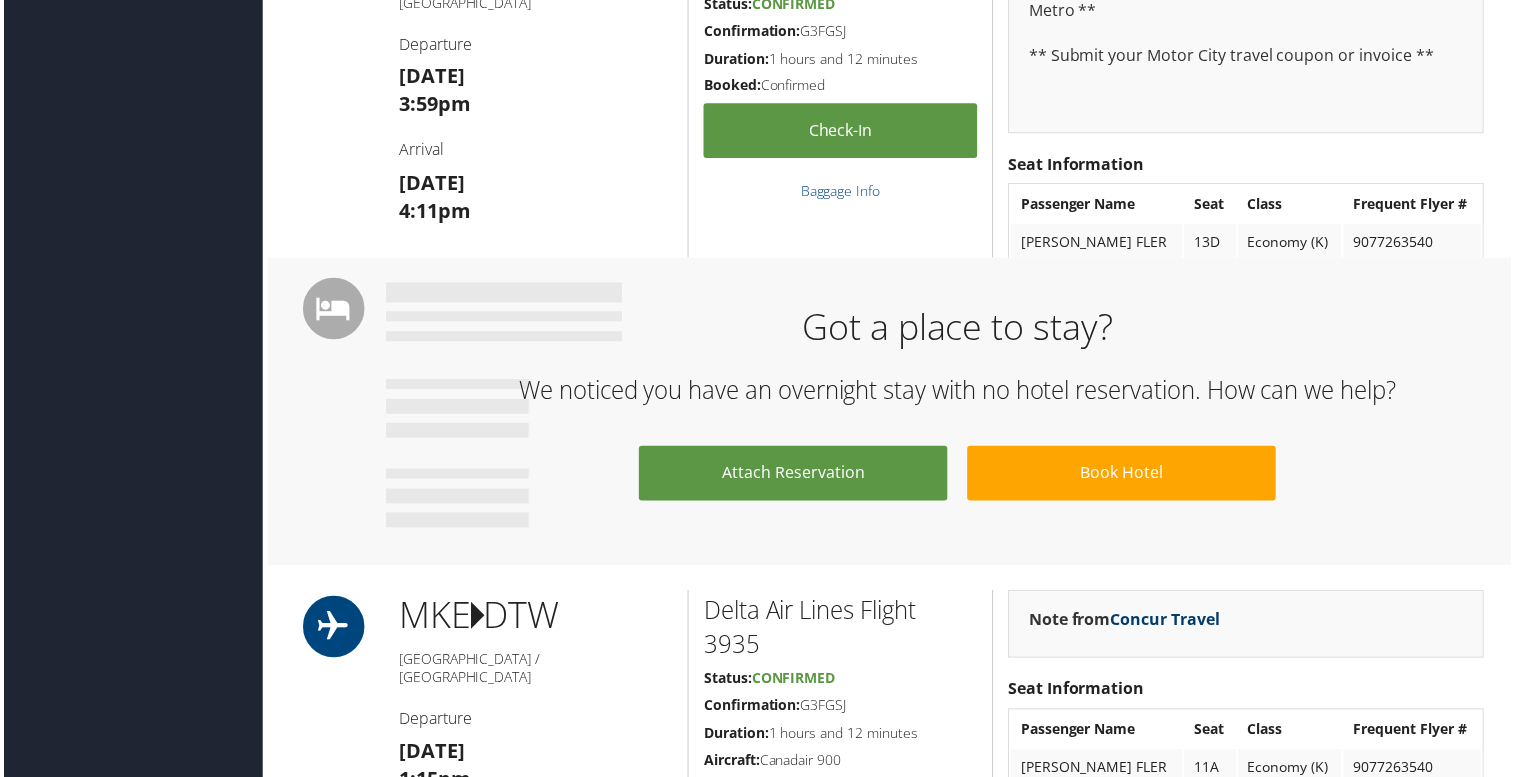 click on "Concur Travel" at bounding box center [1167, 622] 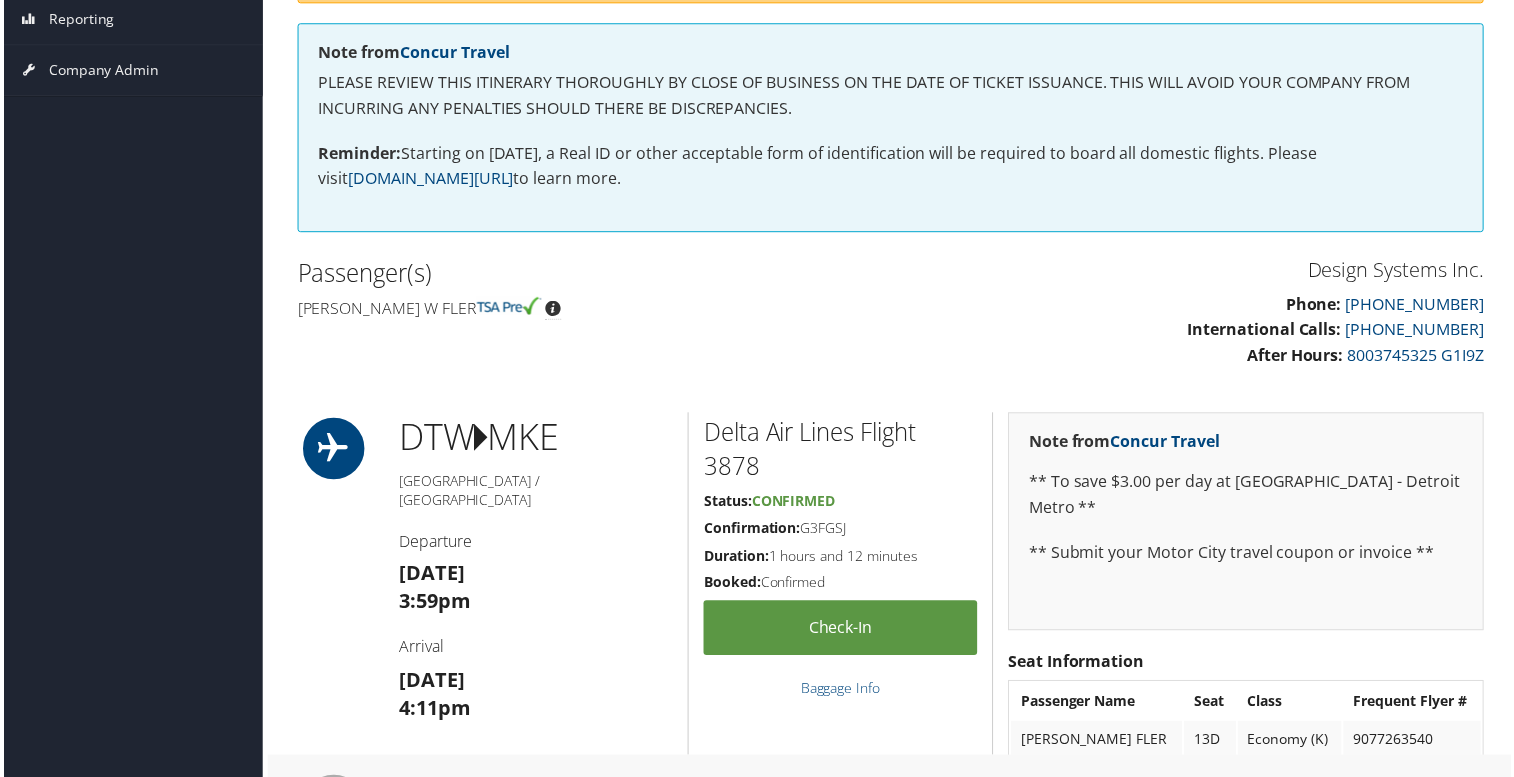 scroll, scrollTop: 331, scrollLeft: 0, axis: vertical 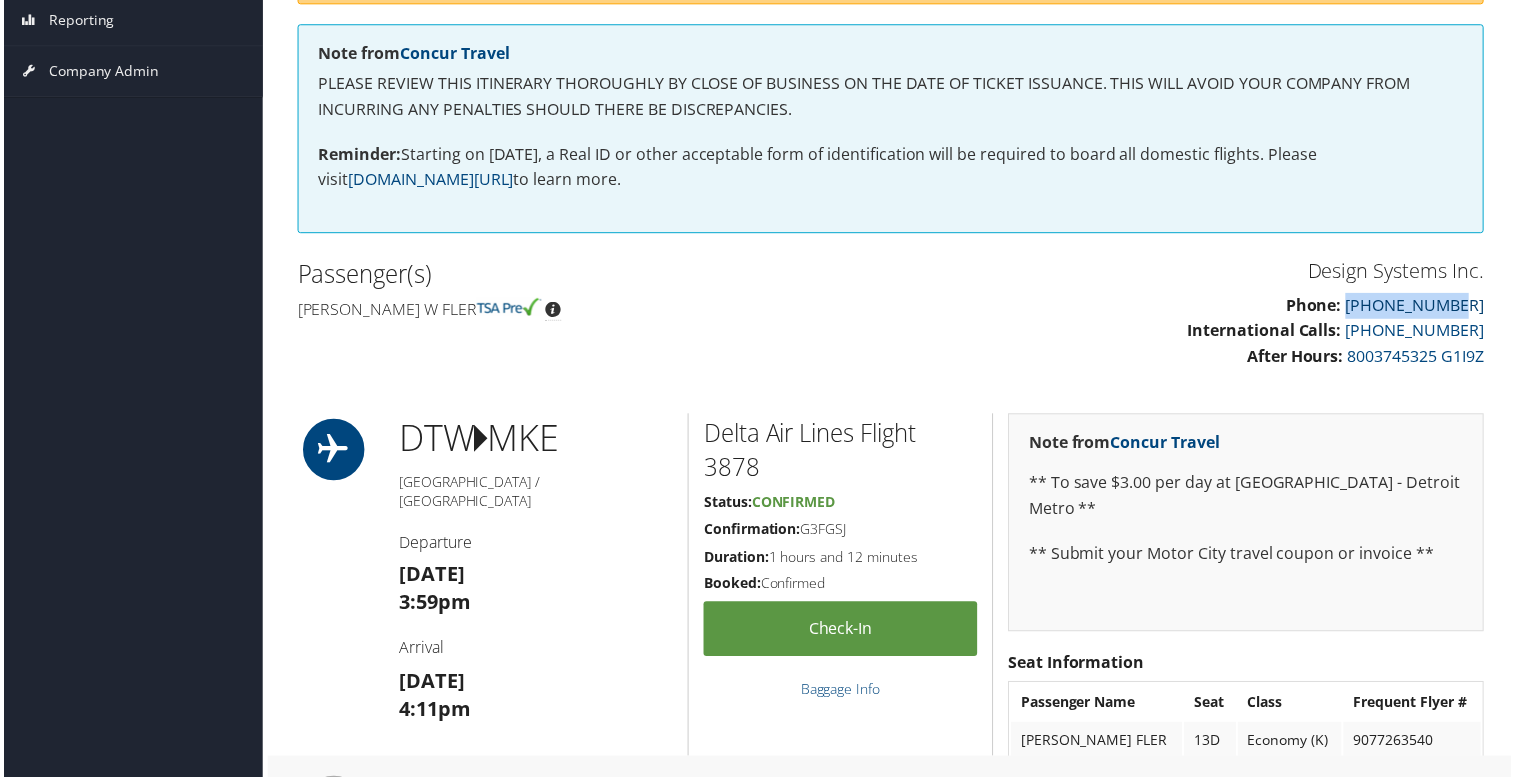 drag, startPoint x: 1491, startPoint y: 293, endPoint x: 1381, endPoint y: 306, distance: 110.76552 